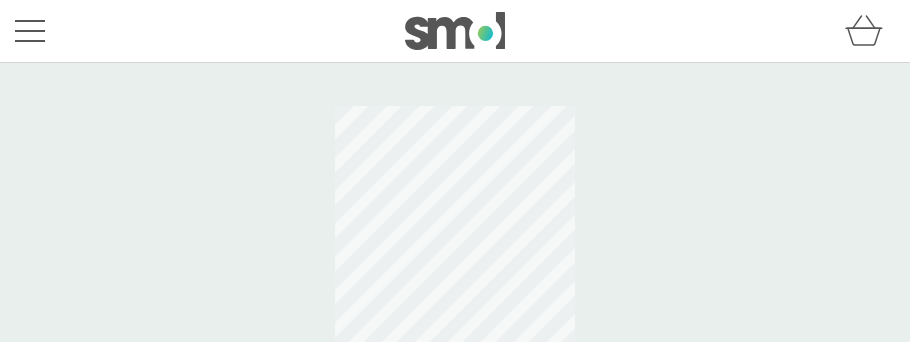 scroll, scrollTop: 0, scrollLeft: 0, axis: both 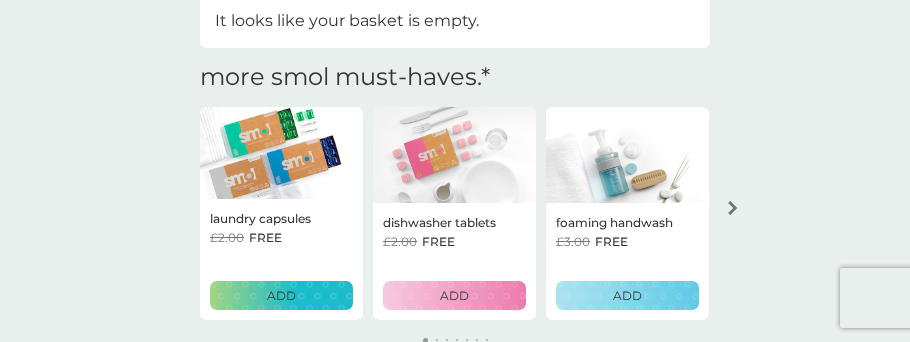 click 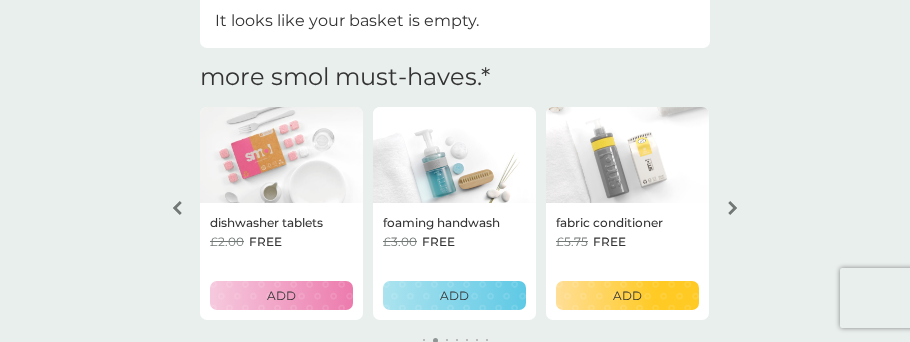 click 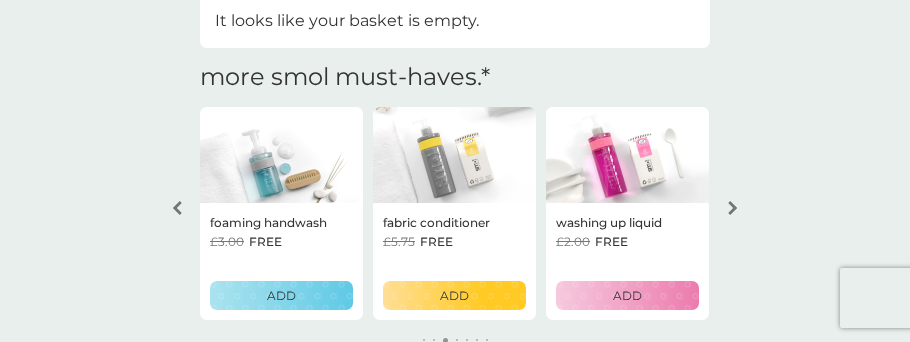 click 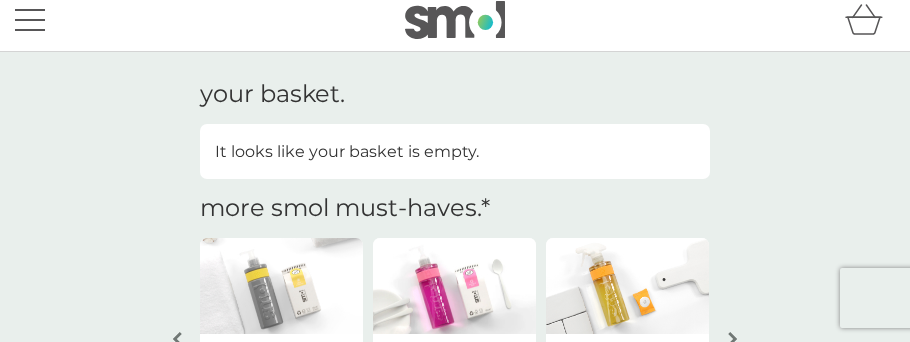scroll, scrollTop: 0, scrollLeft: 0, axis: both 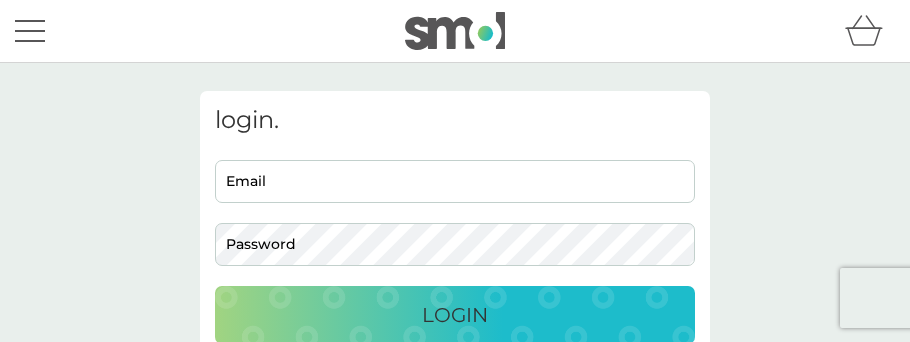 type on "[EMAIL_ADDRESS][DOMAIN_NAME]" 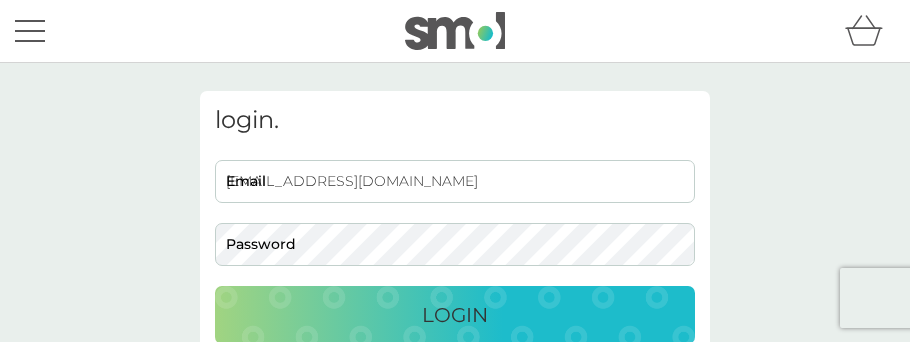 click on "Login" at bounding box center (455, 315) 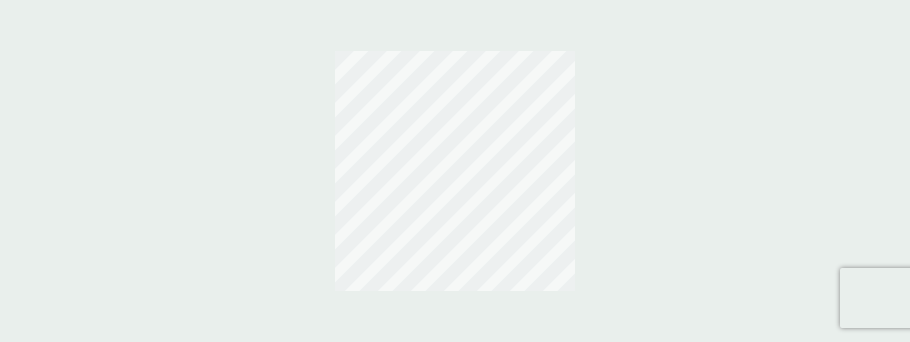 scroll, scrollTop: 0, scrollLeft: 0, axis: both 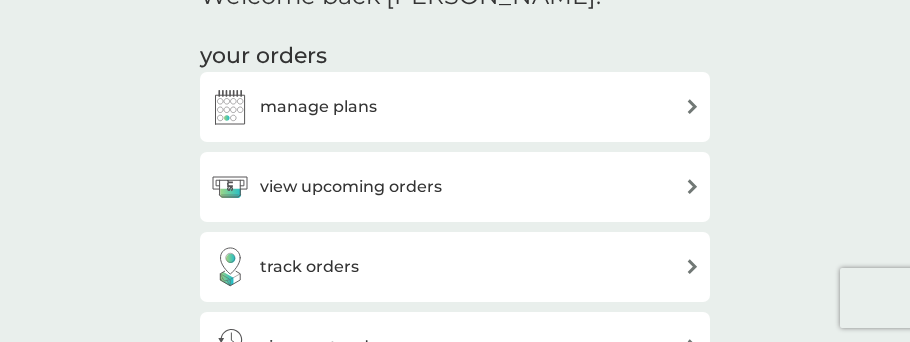 click on "manage plans" at bounding box center (455, 107) 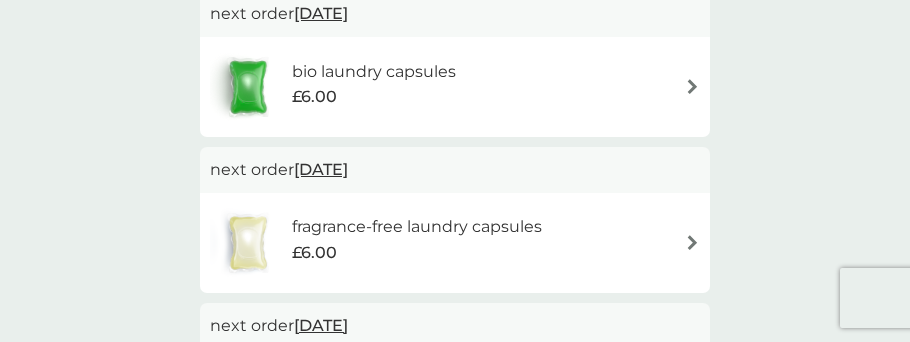 scroll, scrollTop: 674, scrollLeft: 0, axis: vertical 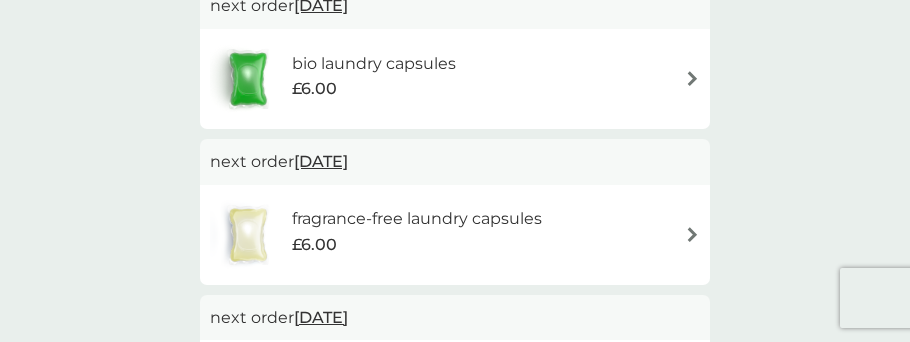 click at bounding box center [692, 234] 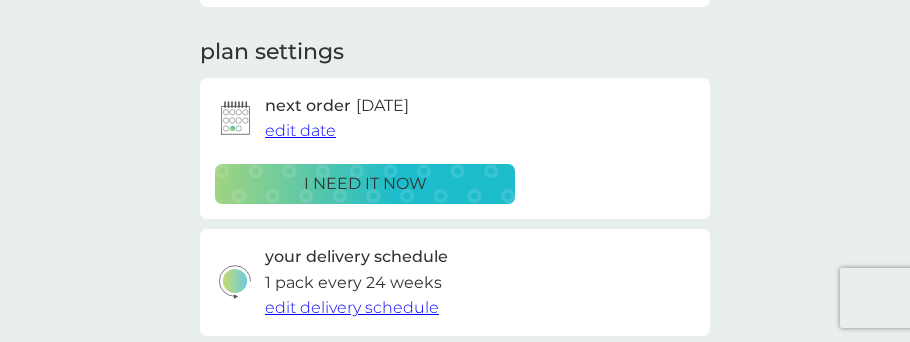 scroll, scrollTop: 270, scrollLeft: 0, axis: vertical 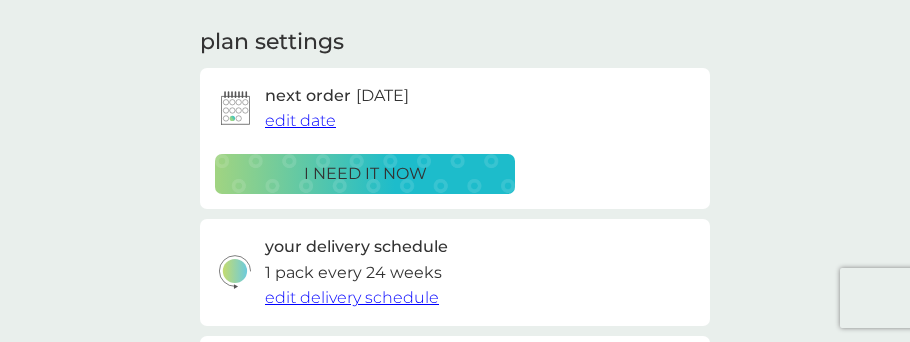 click on "edit date" at bounding box center [300, 120] 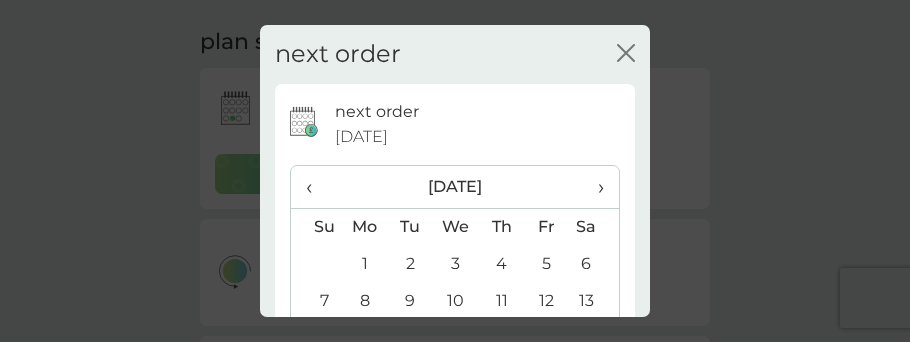 click on "›" at bounding box center [594, 187] 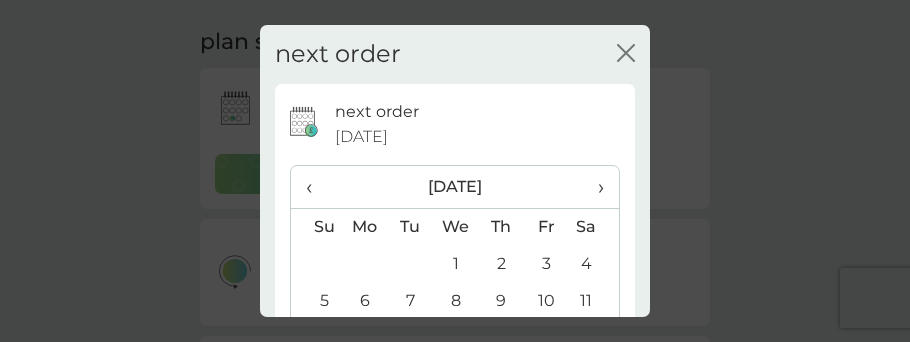 click on "›" at bounding box center [594, 187] 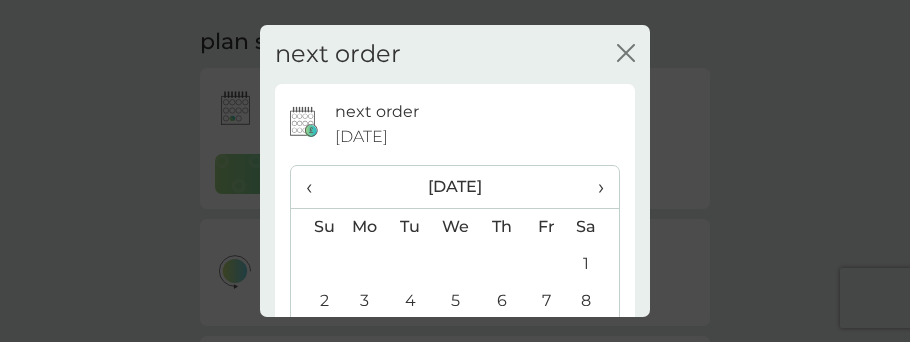 click on "›" at bounding box center [594, 187] 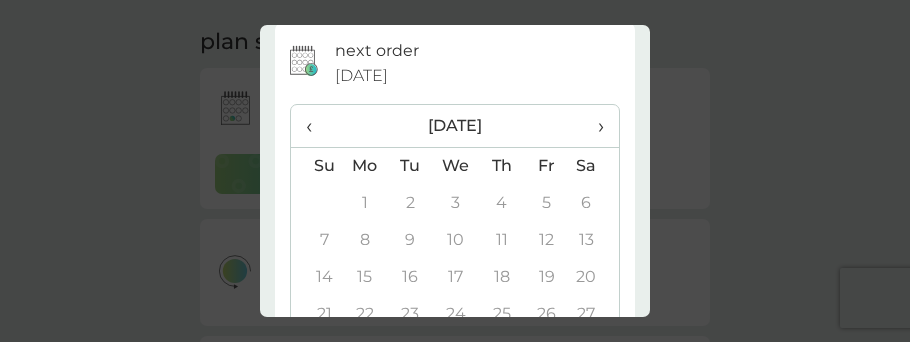 scroll, scrollTop: 43, scrollLeft: 0, axis: vertical 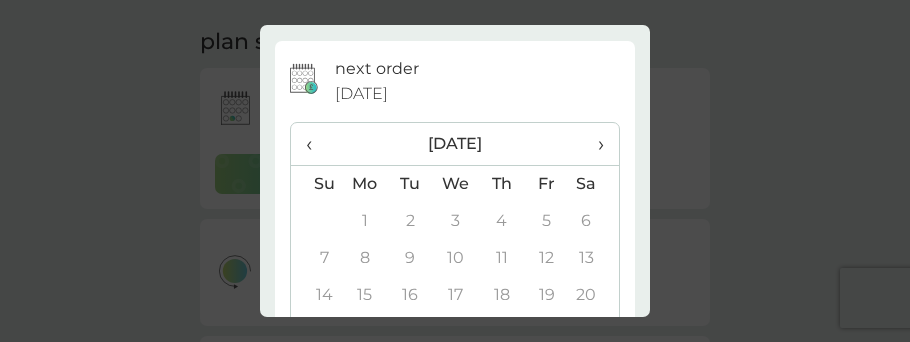 click on "‹" at bounding box center (316, 144) 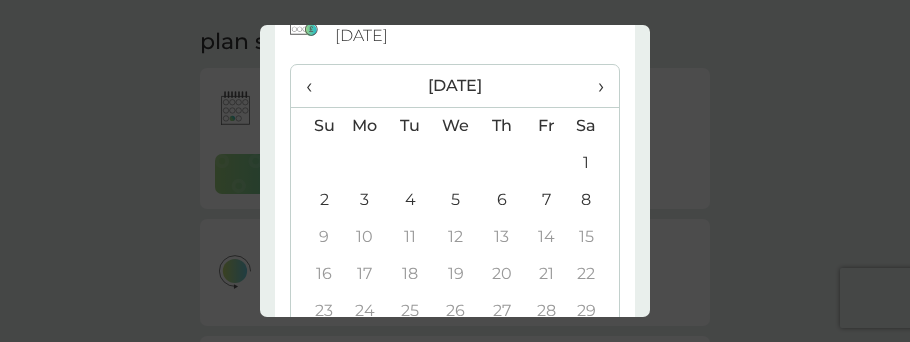 scroll, scrollTop: 100, scrollLeft: 0, axis: vertical 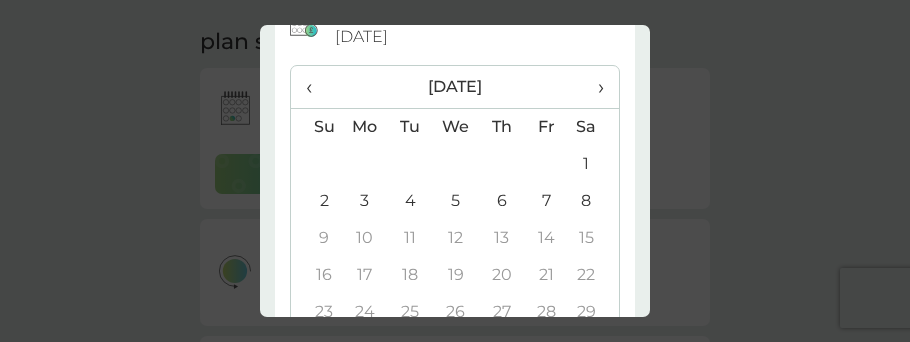 click on "8" at bounding box center (594, 201) 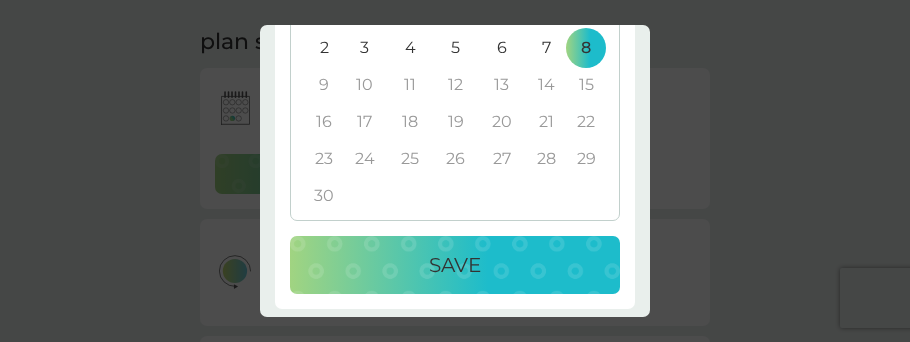 scroll, scrollTop: 258, scrollLeft: 0, axis: vertical 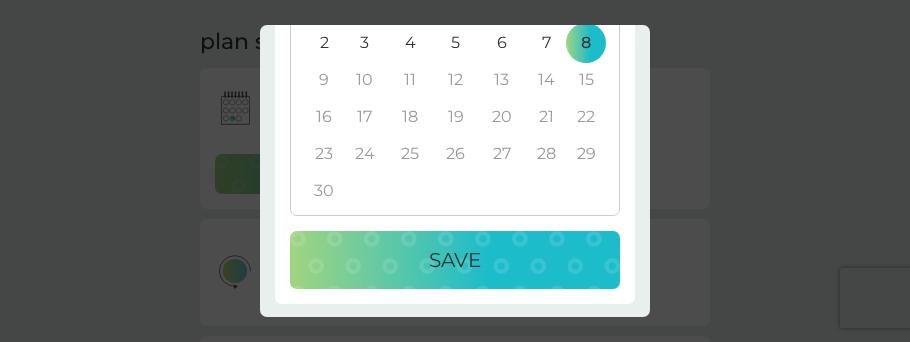 click on "Save" at bounding box center (455, 260) 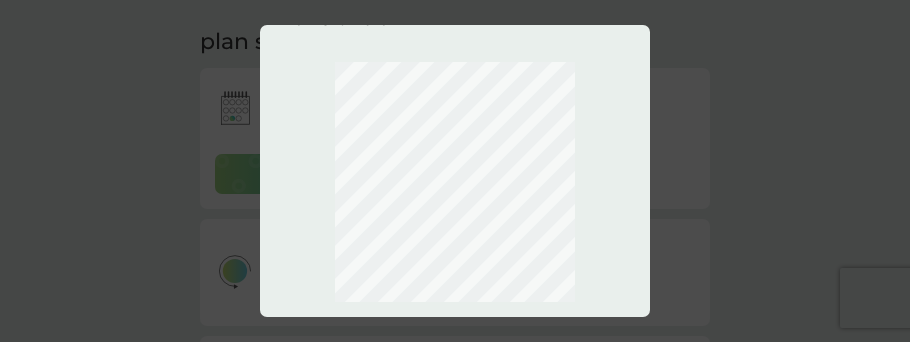 scroll, scrollTop: 36, scrollLeft: 0, axis: vertical 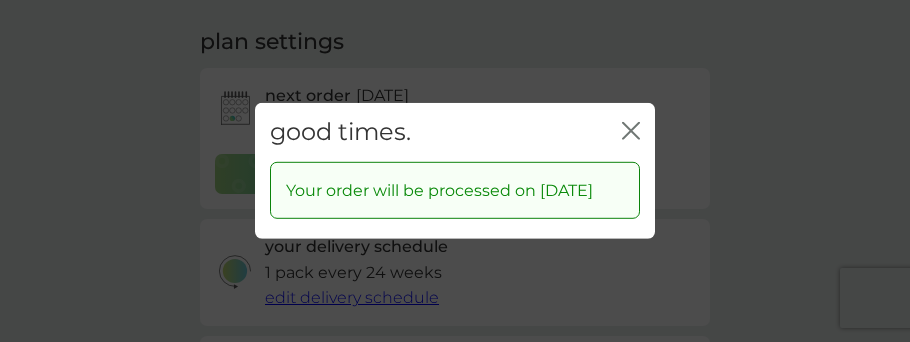 click on "close" 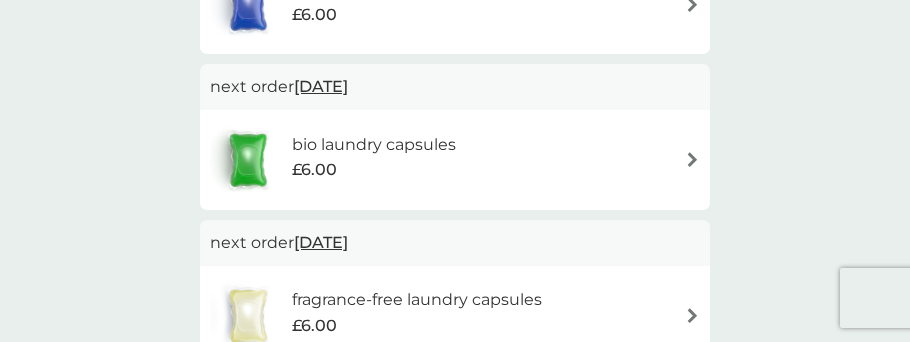 scroll, scrollTop: 594, scrollLeft: 0, axis: vertical 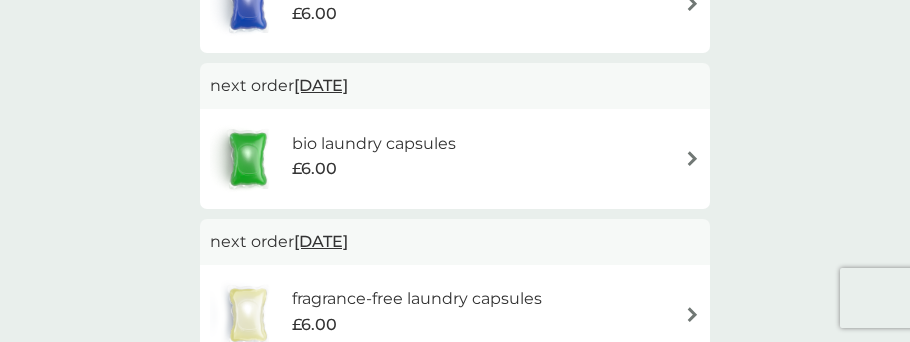 click at bounding box center [692, 158] 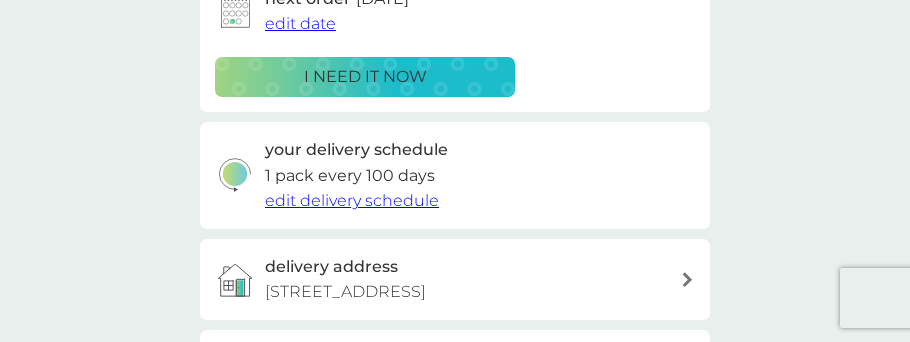 scroll, scrollTop: 368, scrollLeft: 0, axis: vertical 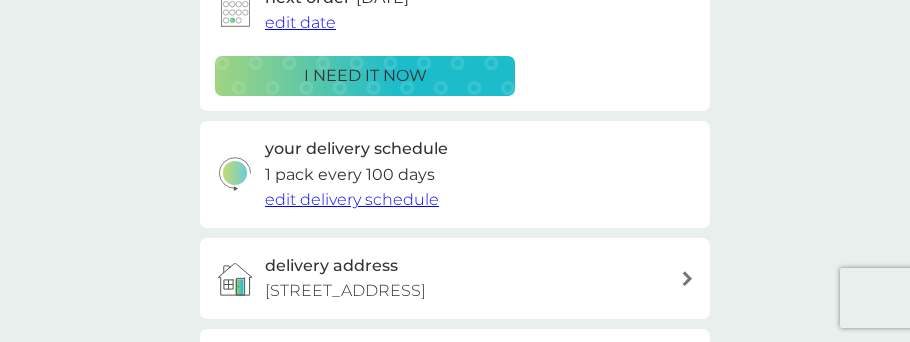 click on "edit date" at bounding box center [300, 22] 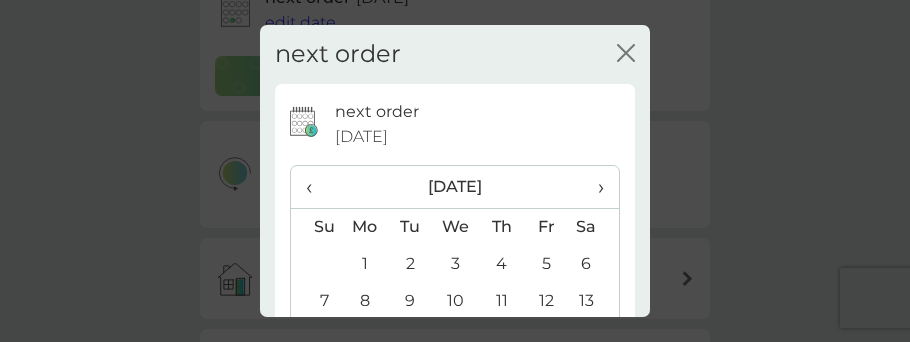 click on "›" at bounding box center (594, 187) 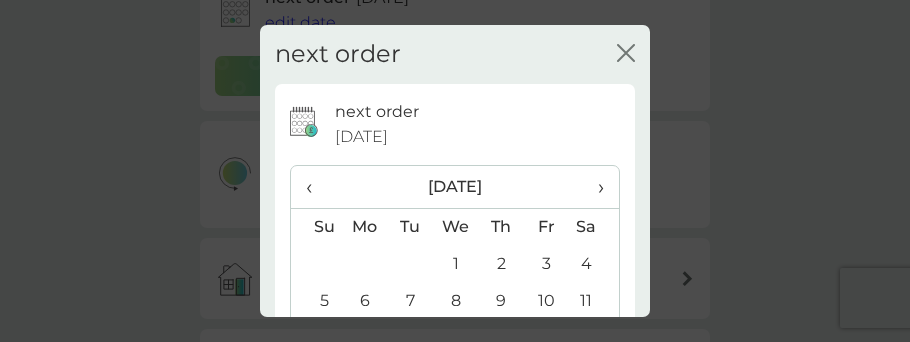 click on "›" at bounding box center (594, 187) 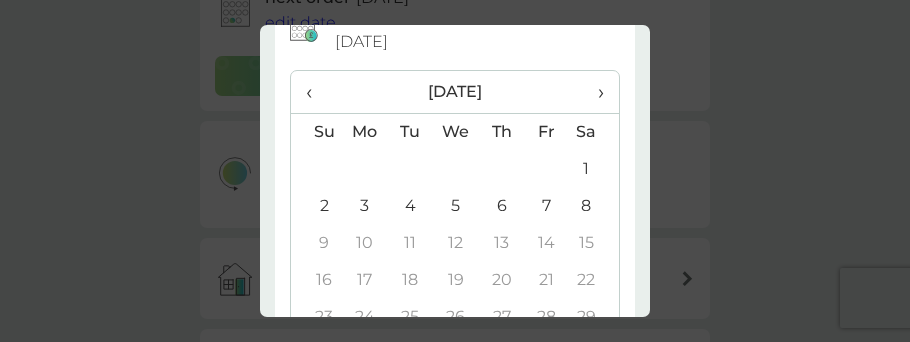 scroll, scrollTop: 97, scrollLeft: 0, axis: vertical 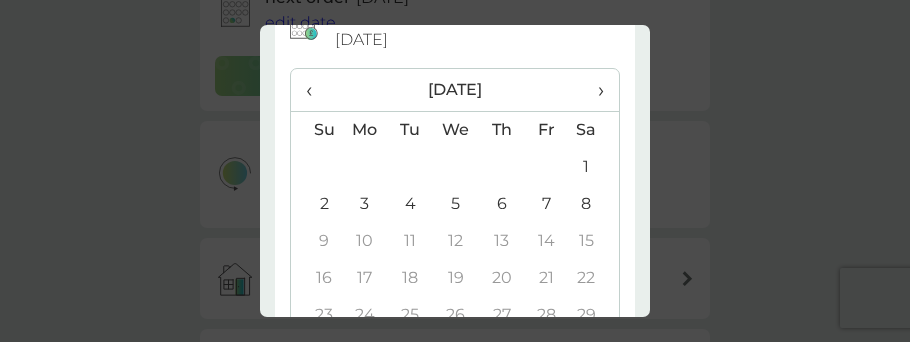 click on "8" at bounding box center [594, 204] 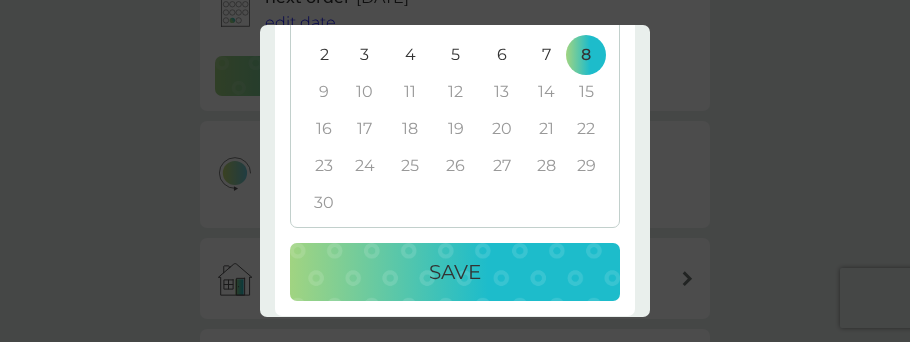 scroll, scrollTop: 258, scrollLeft: 0, axis: vertical 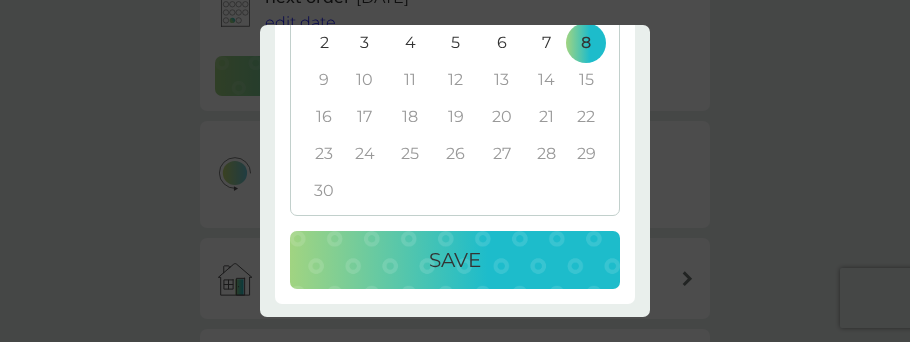 click on "Save" at bounding box center [455, 260] 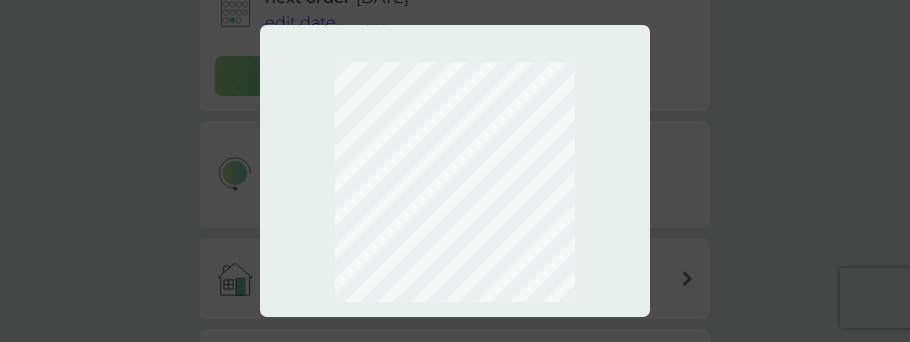 scroll, scrollTop: 36, scrollLeft: 0, axis: vertical 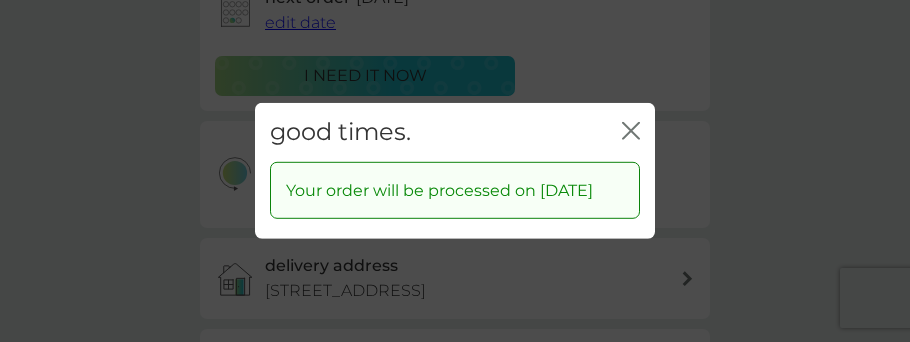 click on "close" 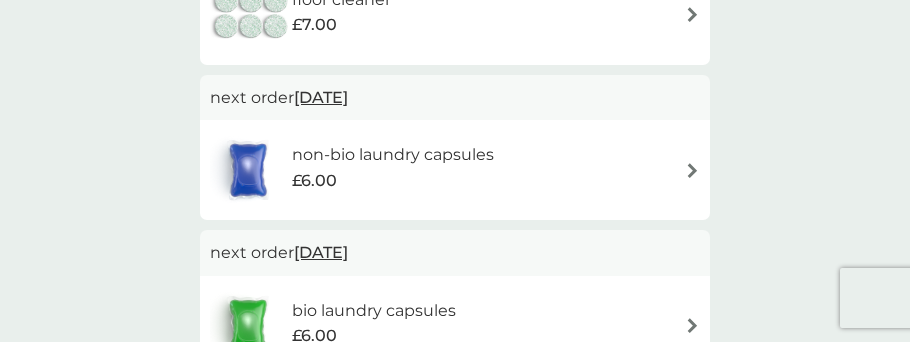 scroll, scrollTop: 431, scrollLeft: 0, axis: vertical 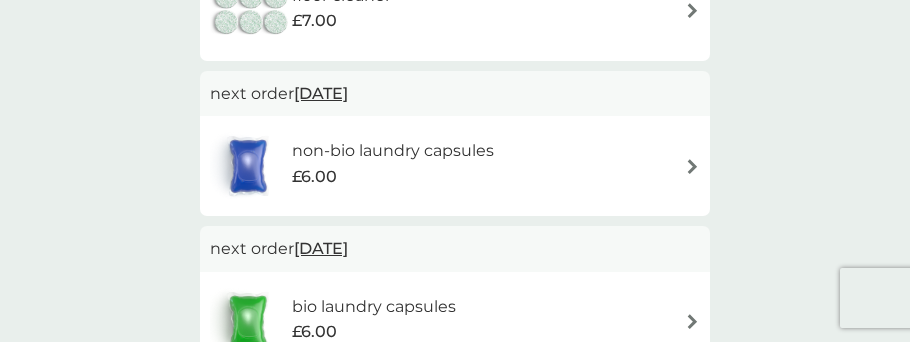 click at bounding box center (692, 166) 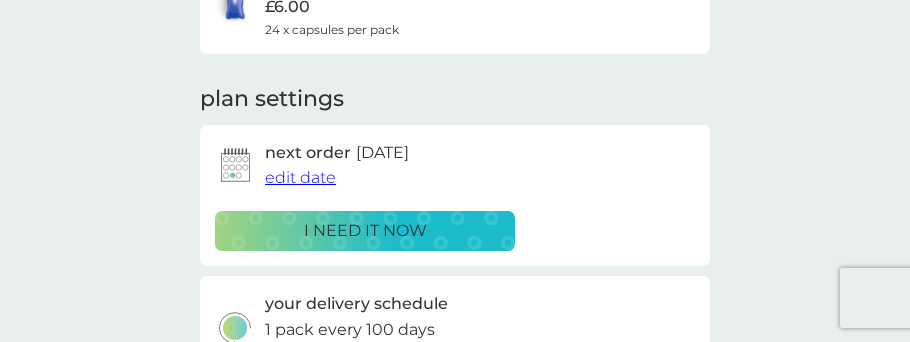 scroll, scrollTop: 214, scrollLeft: 0, axis: vertical 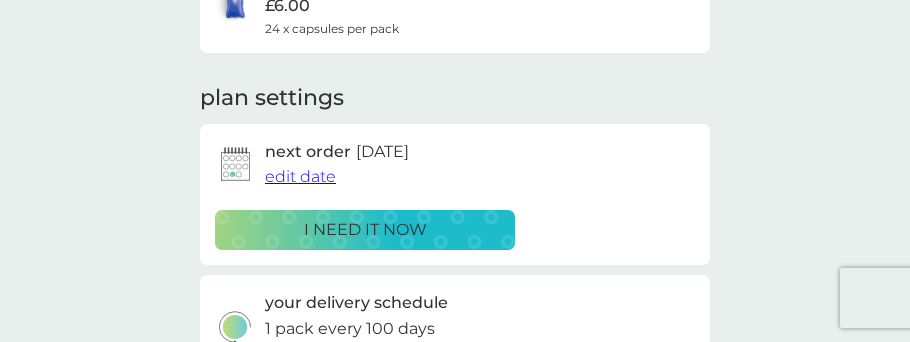 click on "edit date" at bounding box center [300, 176] 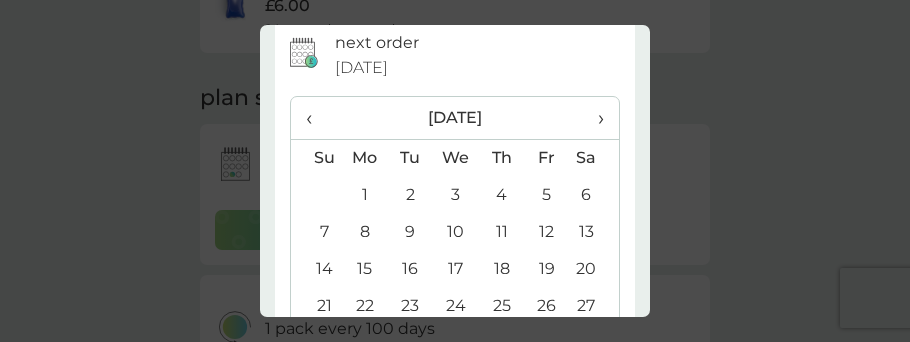 scroll, scrollTop: 87, scrollLeft: 0, axis: vertical 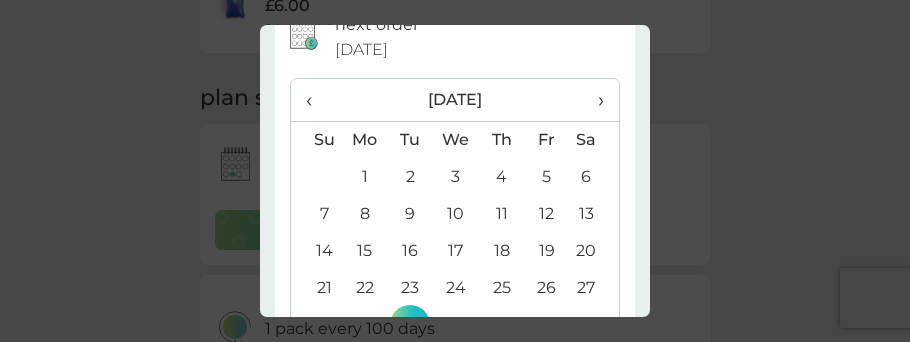 click on "›" at bounding box center (594, 100) 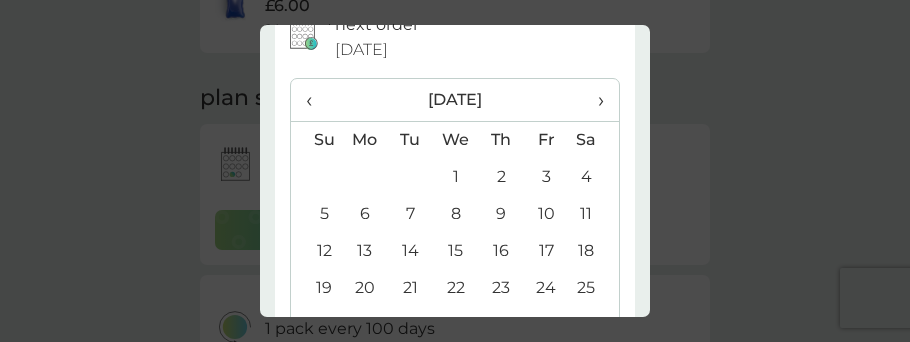 click on "›" at bounding box center (594, 100) 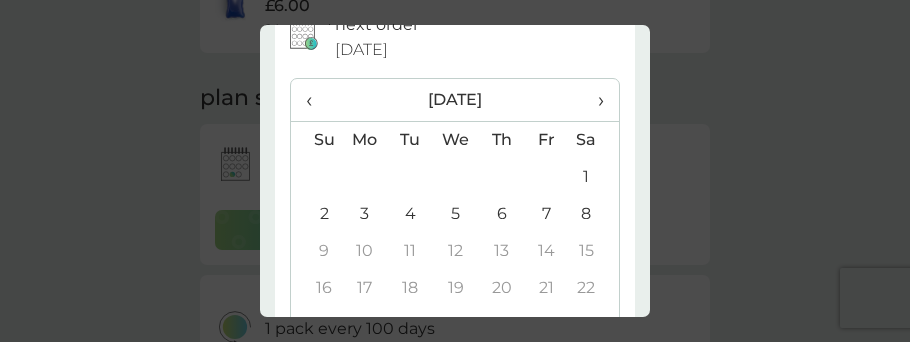 click on "8" at bounding box center (594, 214) 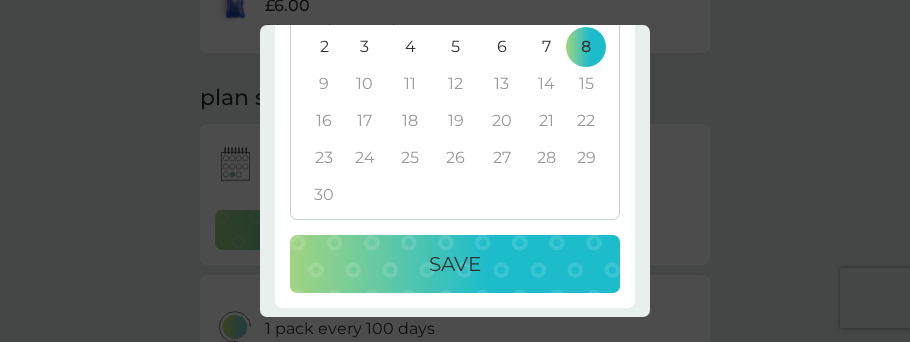 scroll, scrollTop: 258, scrollLeft: 0, axis: vertical 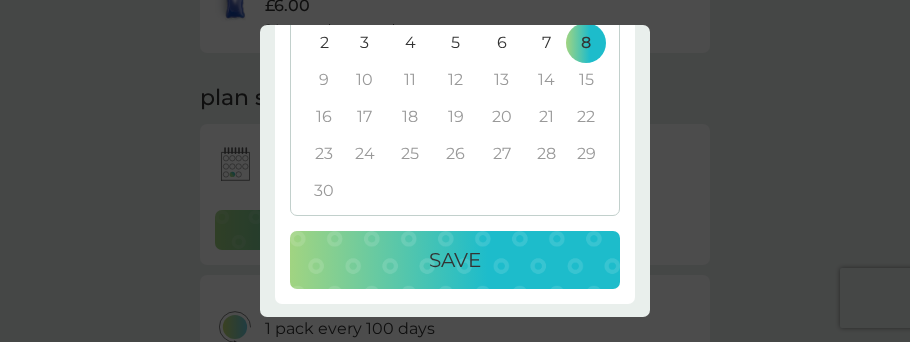 click on "Save" at bounding box center (455, 260) 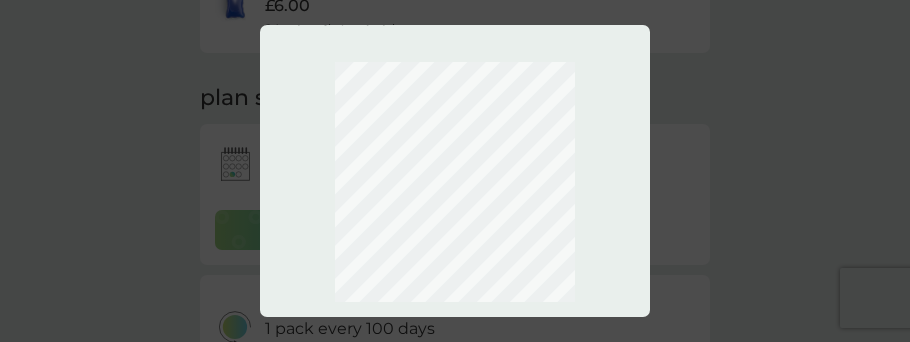 scroll, scrollTop: 36, scrollLeft: 0, axis: vertical 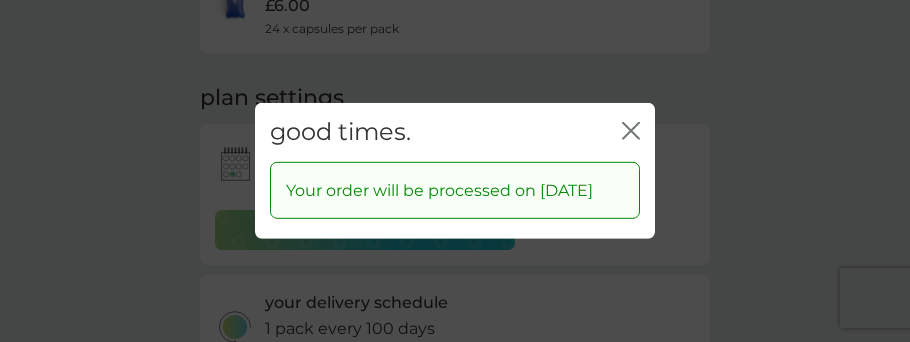 click on "close" 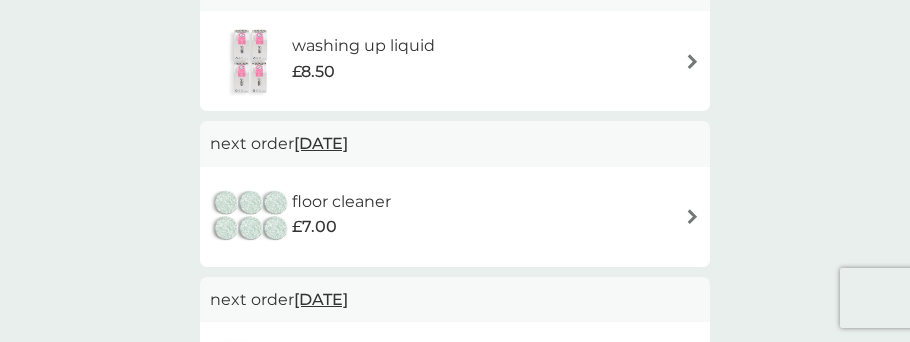 scroll, scrollTop: 226, scrollLeft: 0, axis: vertical 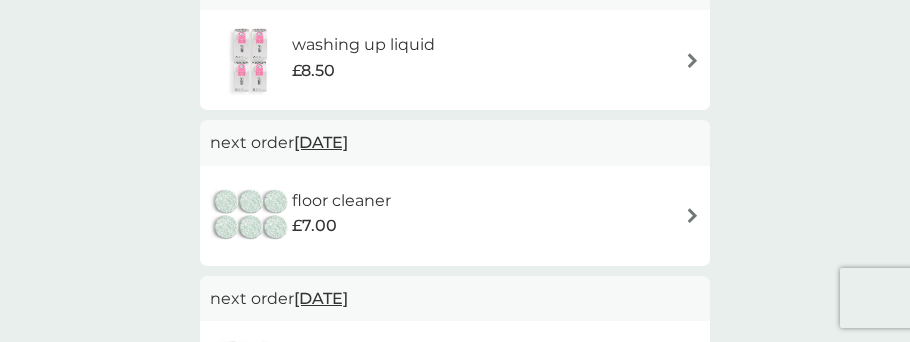 click at bounding box center (692, 215) 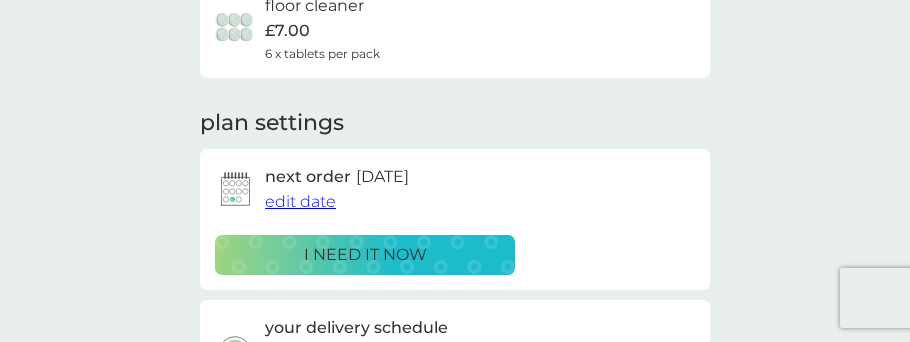 scroll, scrollTop: 199, scrollLeft: 0, axis: vertical 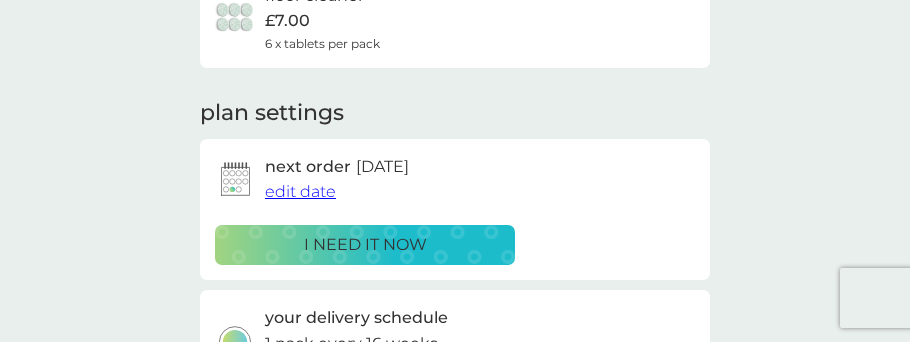 click on "edit date" at bounding box center (300, 191) 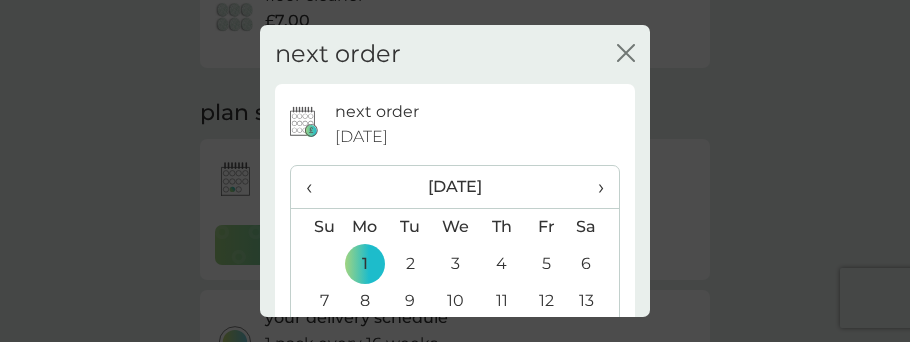 click on "›" at bounding box center (594, 187) 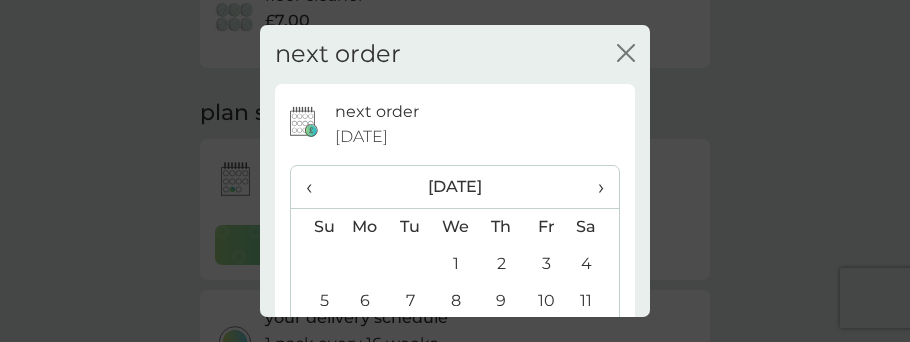 click on "›" at bounding box center [594, 187] 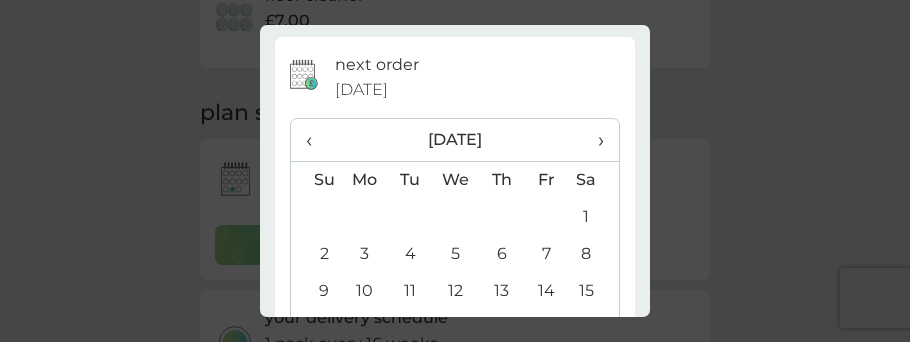 scroll, scrollTop: 0, scrollLeft: 0, axis: both 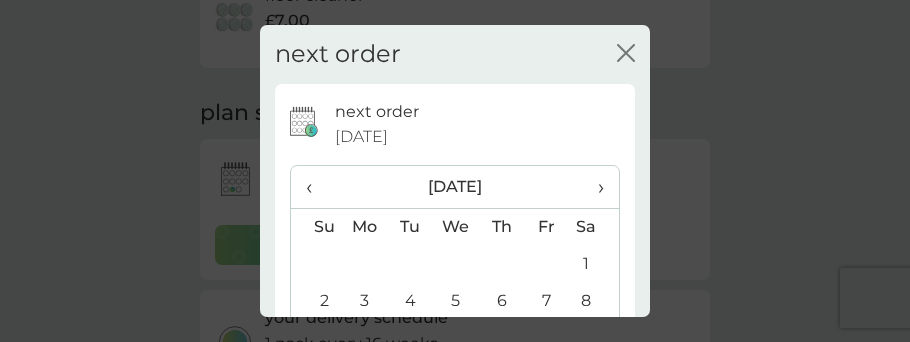 click on "›" at bounding box center [594, 187] 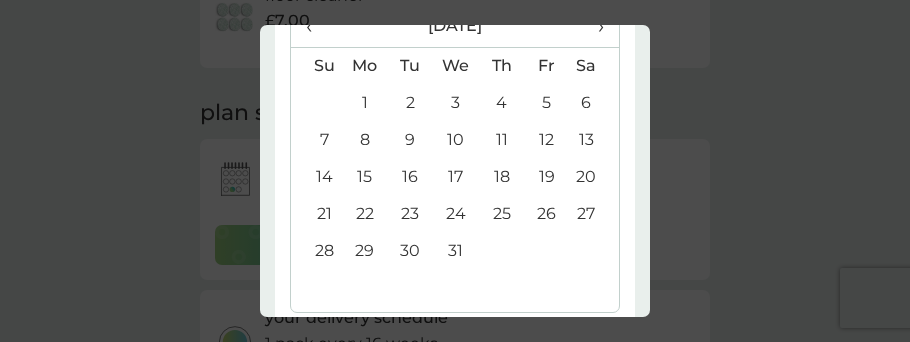 scroll, scrollTop: 158, scrollLeft: 0, axis: vertical 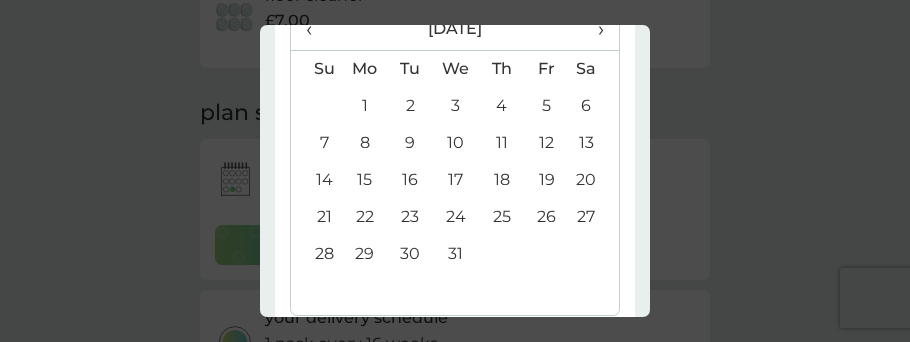 click on "31" at bounding box center [456, 254] 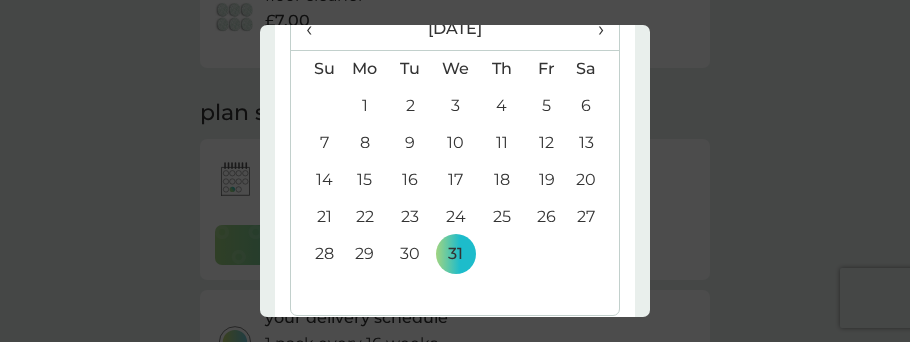 scroll, scrollTop: 254, scrollLeft: 0, axis: vertical 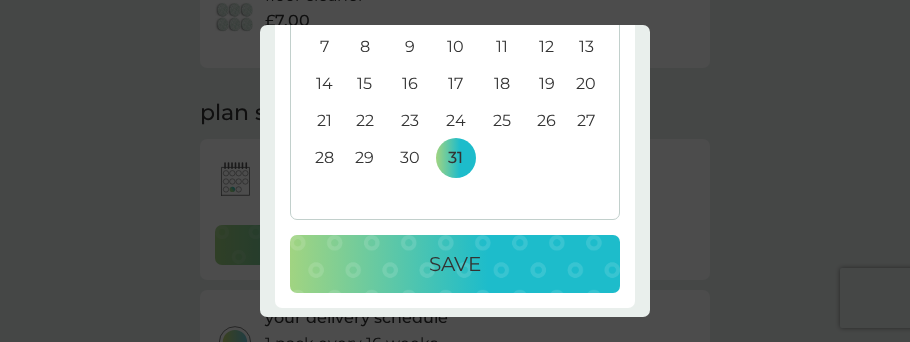 click on "Save" at bounding box center (455, 264) 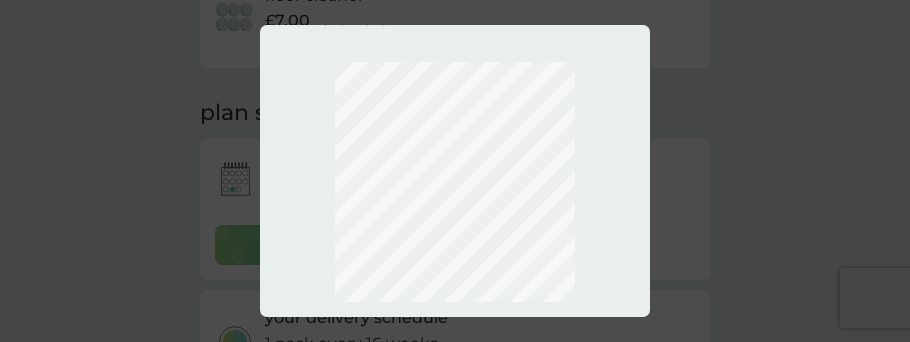 scroll, scrollTop: 36, scrollLeft: 0, axis: vertical 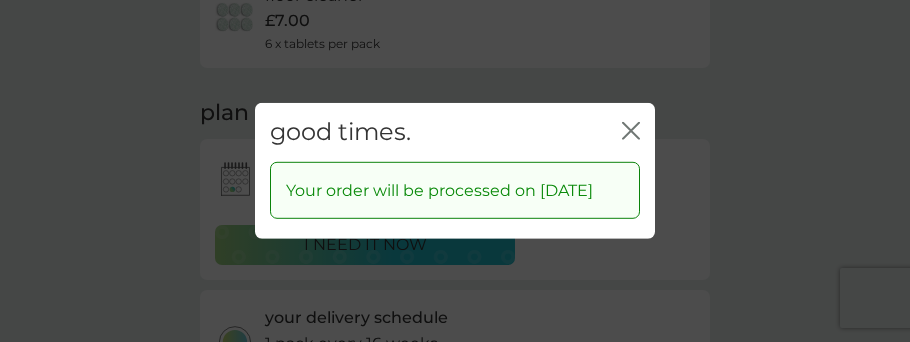 click 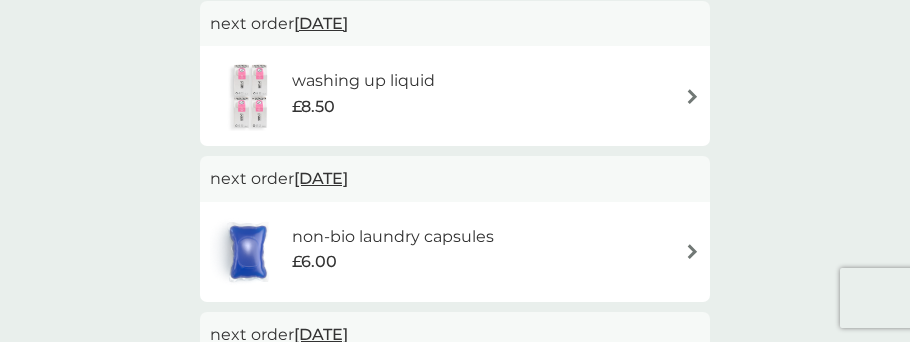 scroll, scrollTop: 183, scrollLeft: 0, axis: vertical 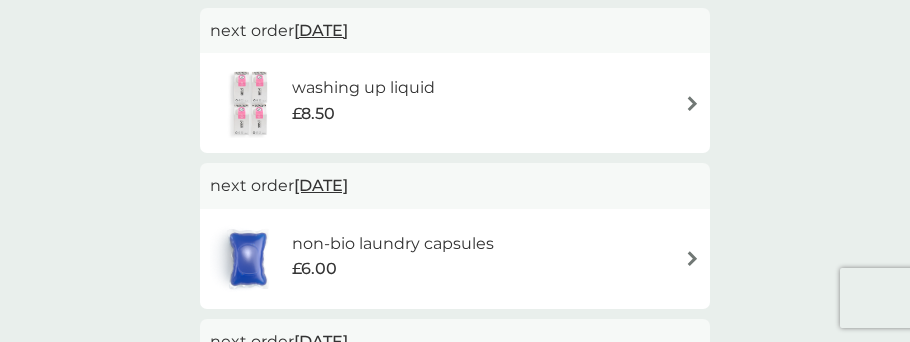 click on "washing up liquid £8.50" at bounding box center (455, 103) 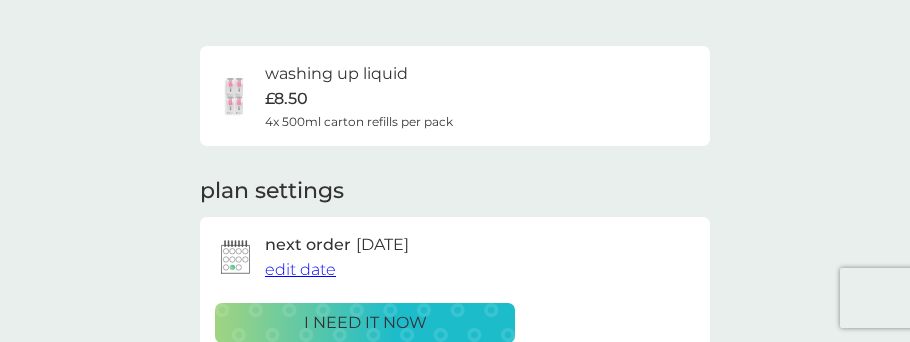 scroll, scrollTop: 118, scrollLeft: 0, axis: vertical 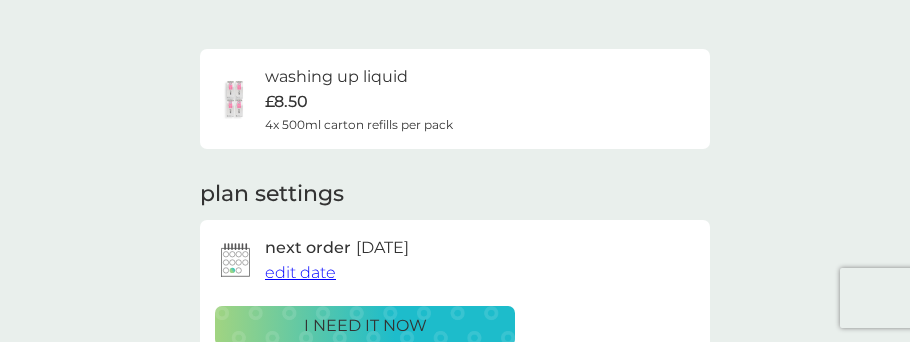 click on "edit date" at bounding box center (300, 272) 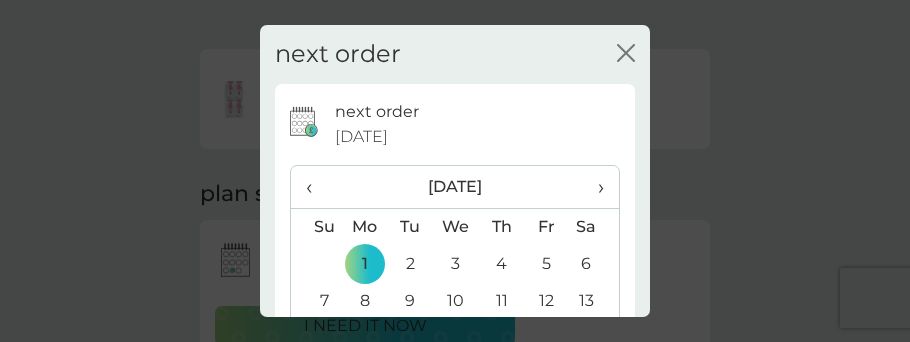 click on "›" at bounding box center (594, 187) 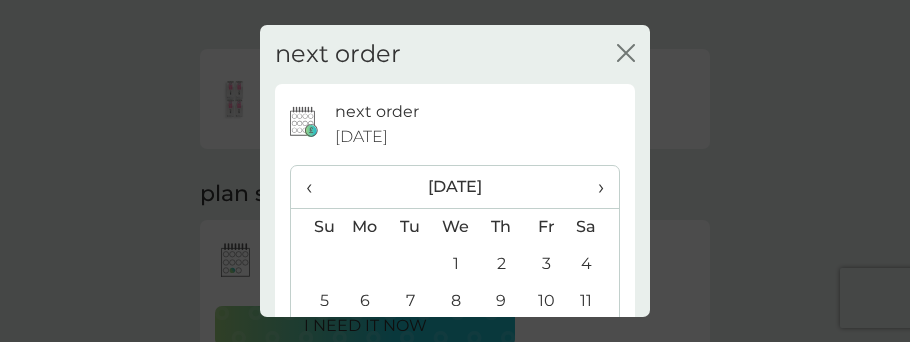 click on "›" at bounding box center [594, 187] 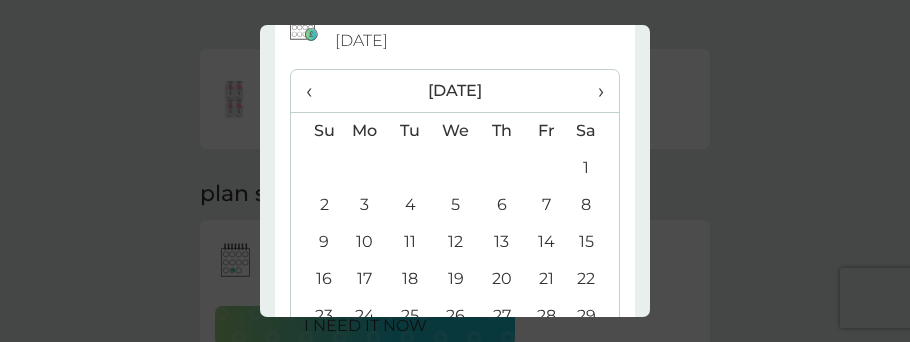 scroll, scrollTop: 105, scrollLeft: 0, axis: vertical 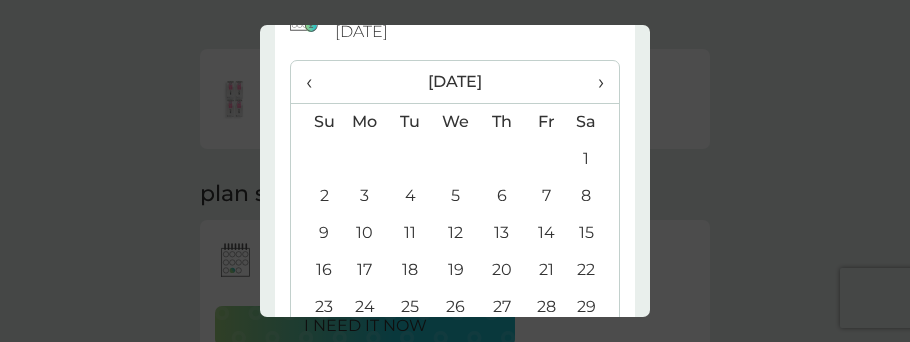 click on "8" at bounding box center [594, 196] 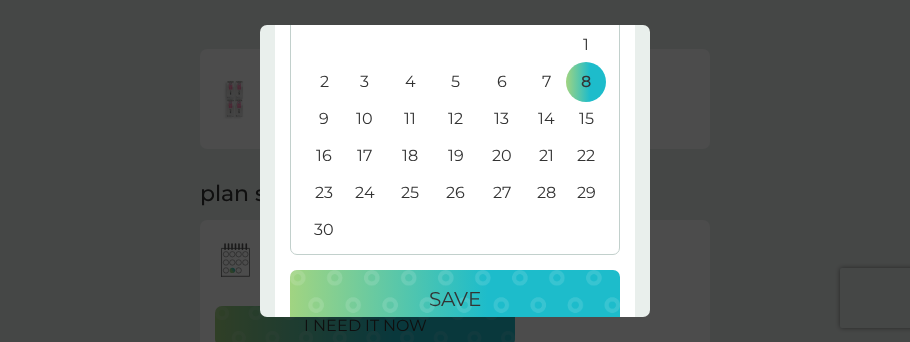 scroll, scrollTop: 258, scrollLeft: 0, axis: vertical 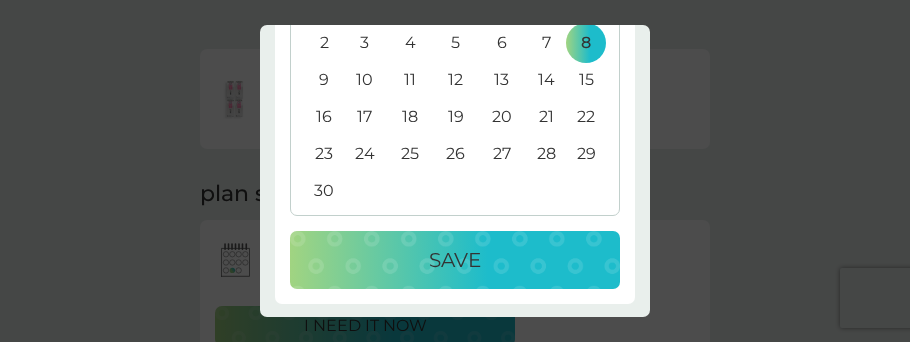 click on "Save" at bounding box center [455, 260] 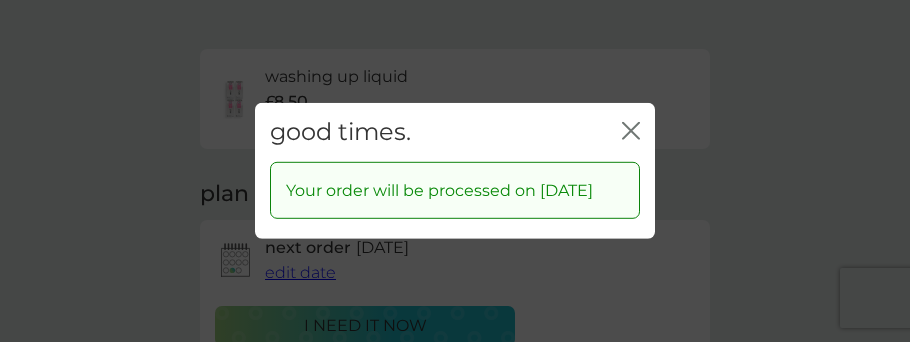 click 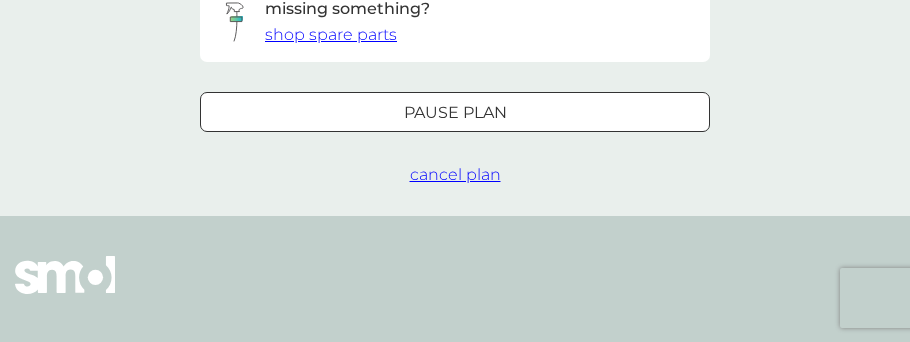 scroll, scrollTop: 0, scrollLeft: 0, axis: both 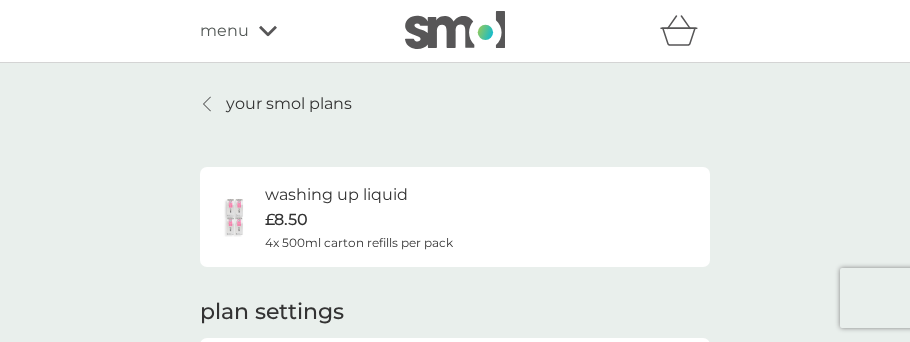 click on "your smol plans" at bounding box center [289, 104] 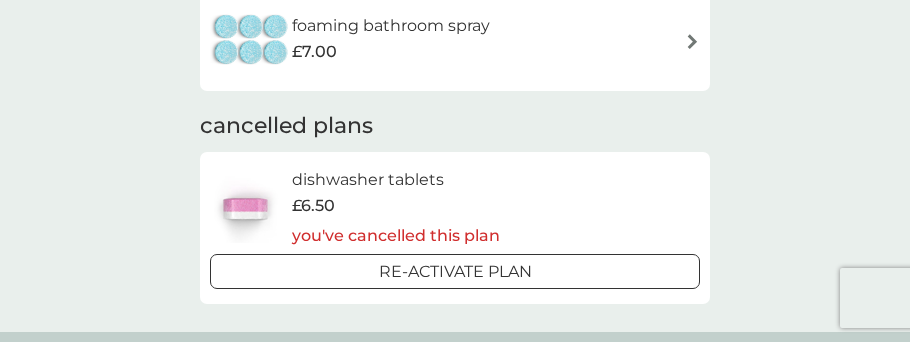 scroll, scrollTop: 1806, scrollLeft: 0, axis: vertical 